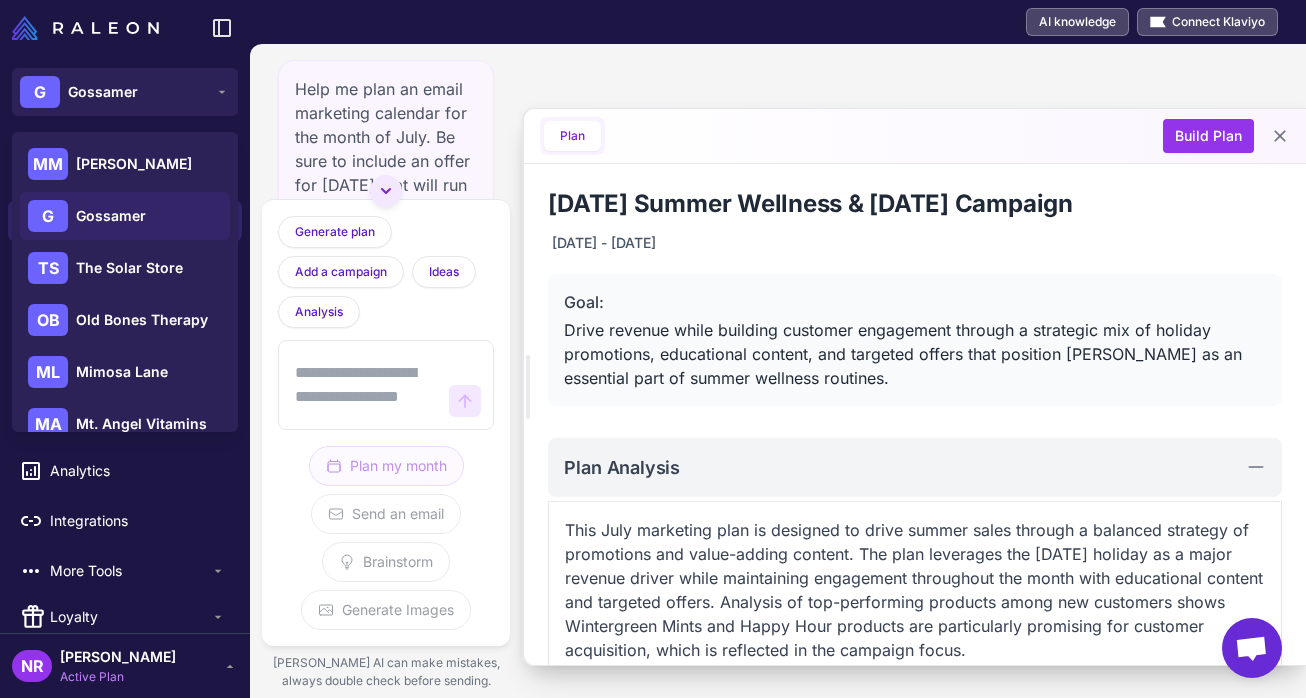 scroll, scrollTop: 0, scrollLeft: 0, axis: both 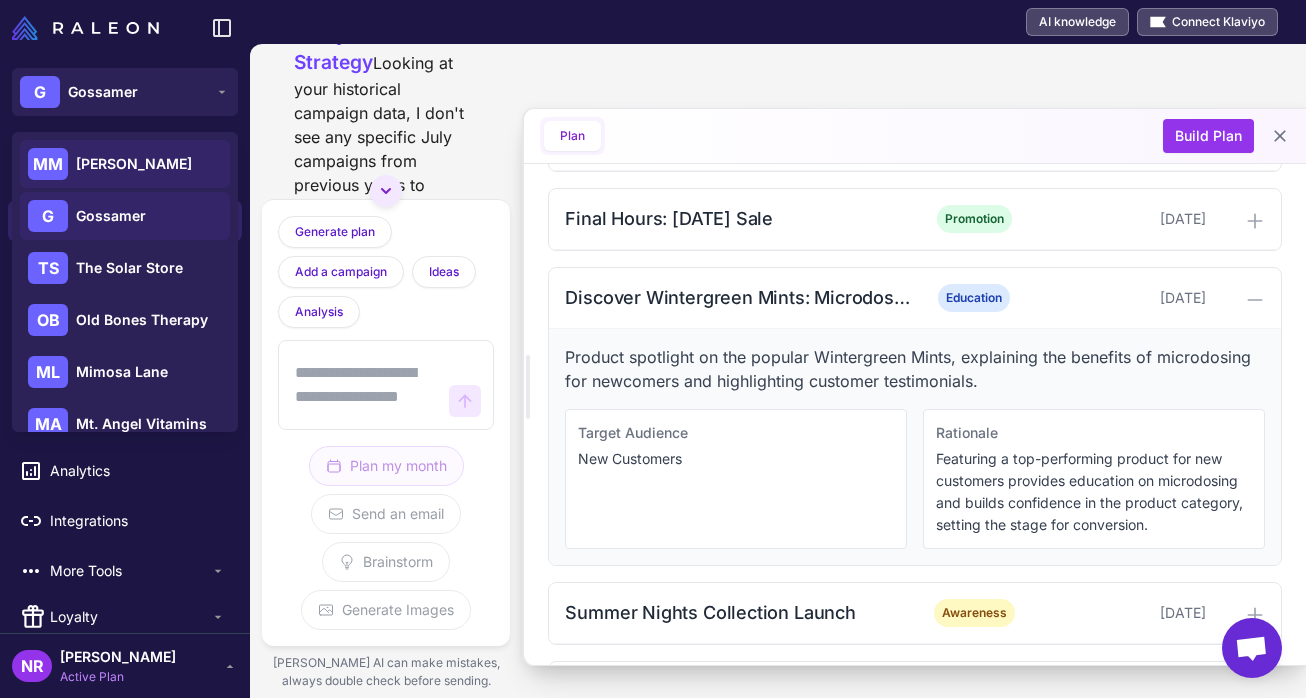 click on "[PERSON_NAME]" at bounding box center [134, 164] 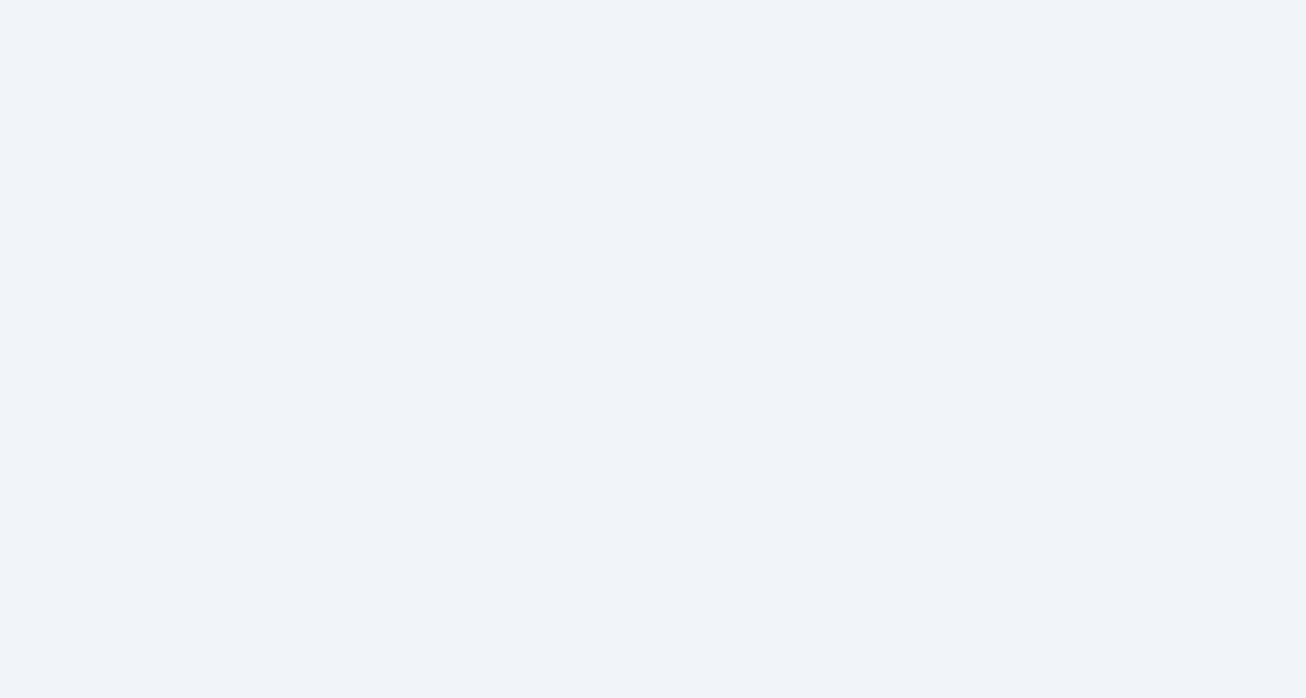 scroll, scrollTop: 0, scrollLeft: 0, axis: both 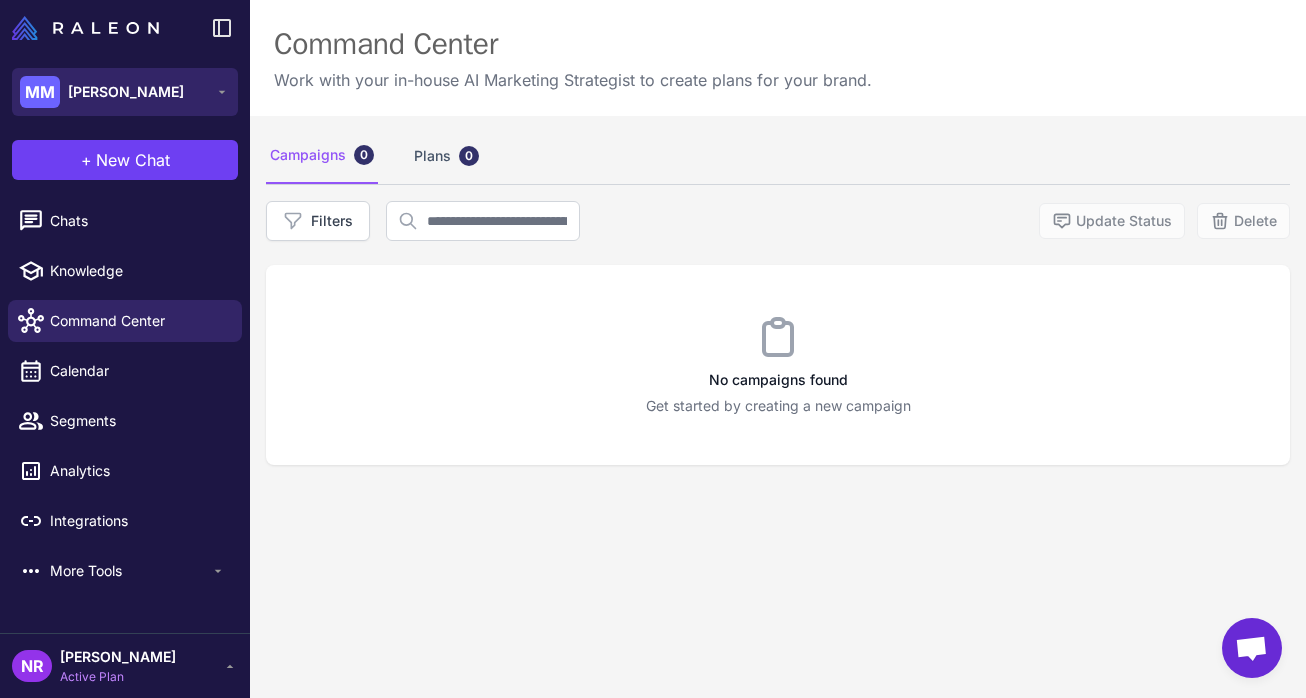 click on "MM Mylas Moss" at bounding box center [125, 92] 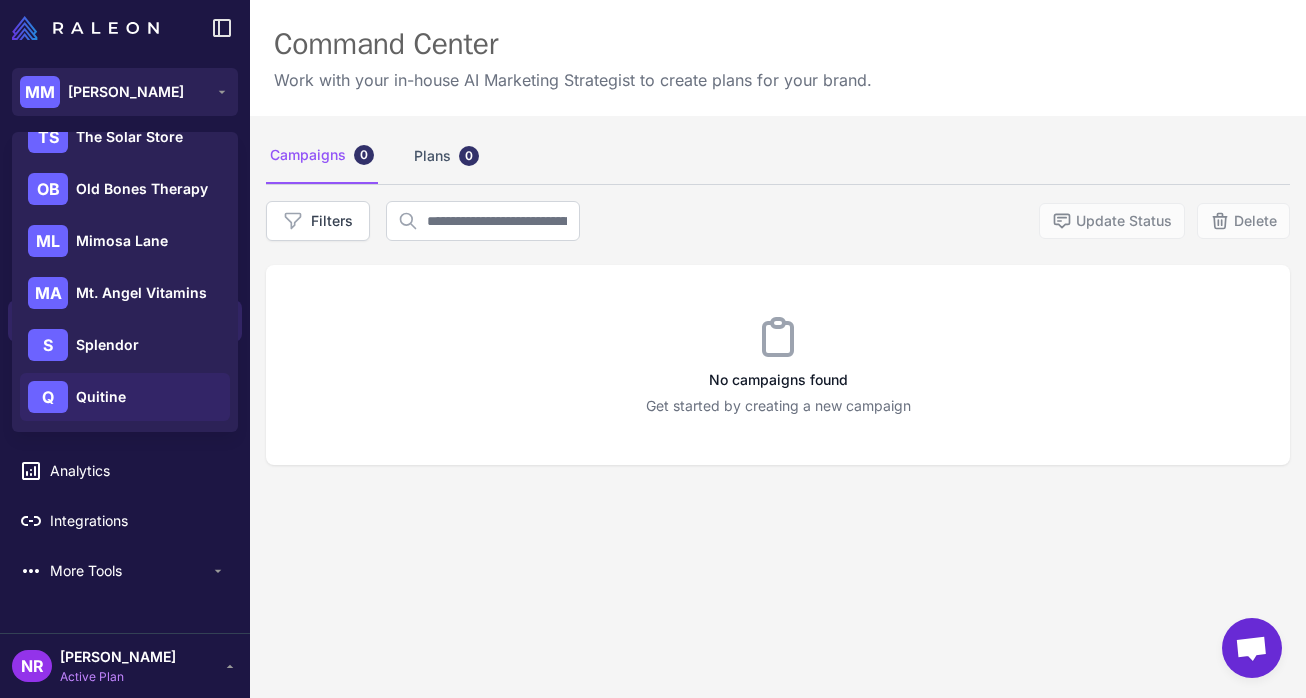scroll, scrollTop: 132, scrollLeft: 0, axis: vertical 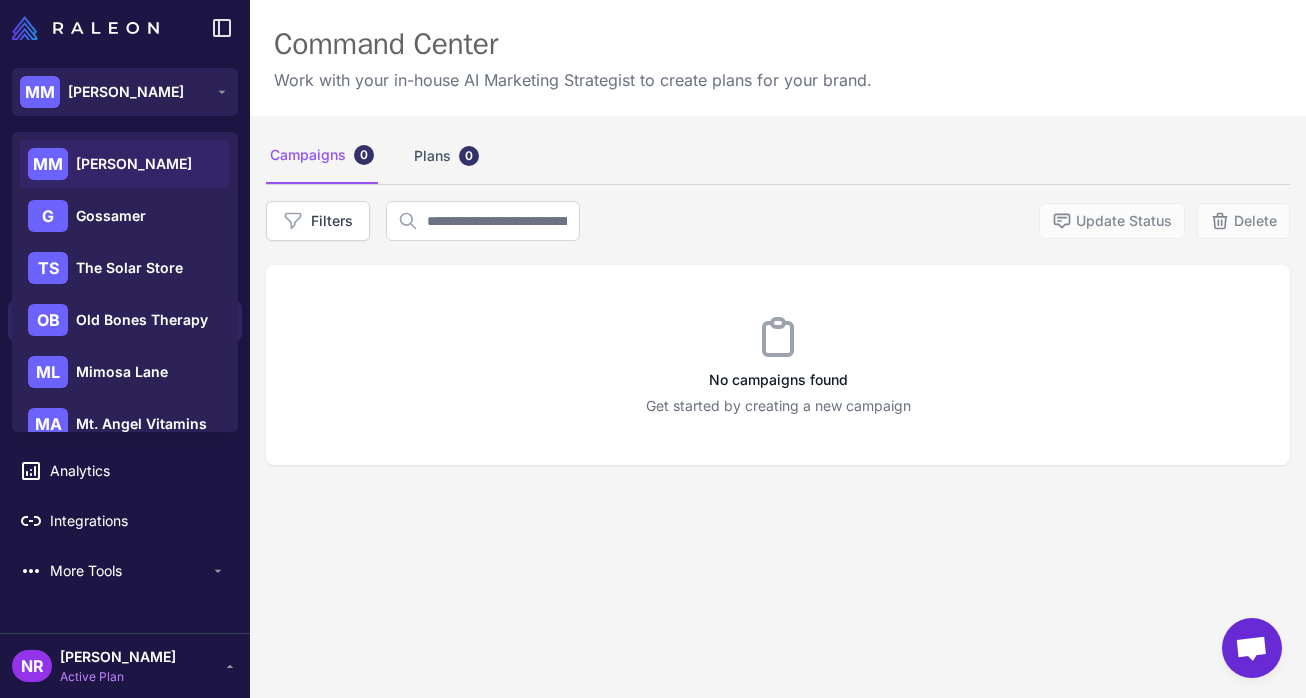 click on "Mylas Moss" at bounding box center (134, 164) 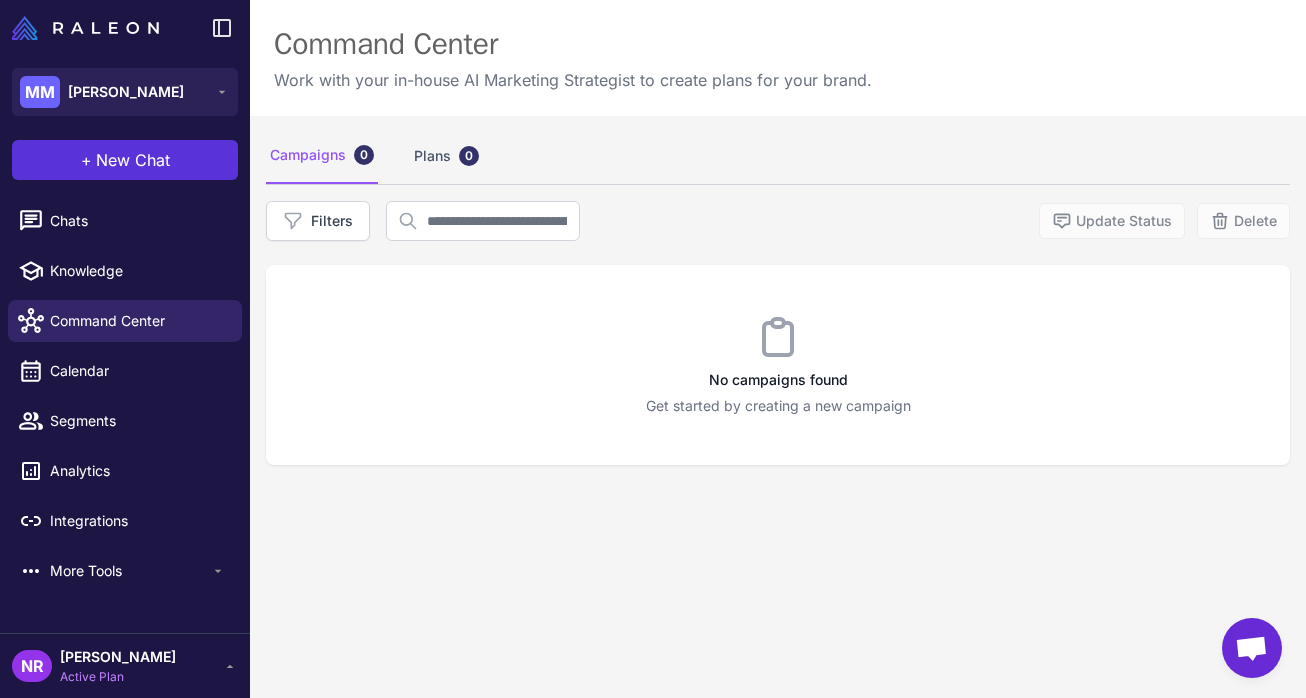 click on "New Chat" at bounding box center [133, 160] 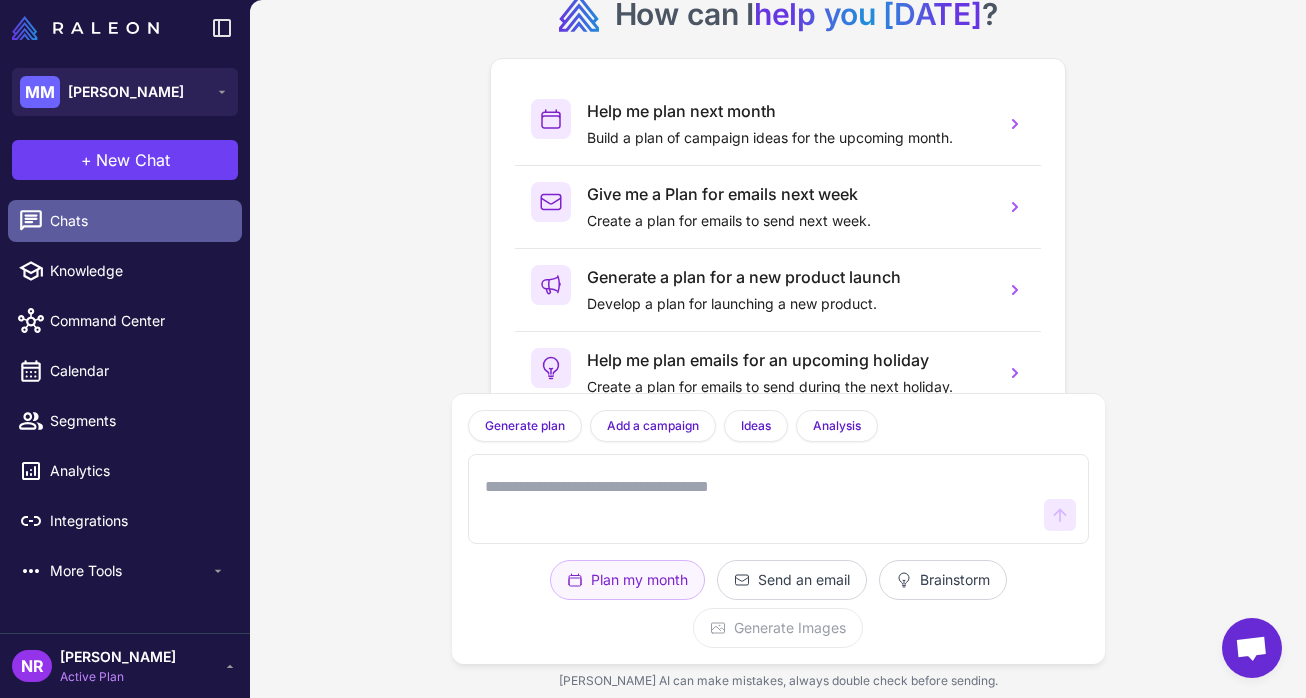 click on "Chats" at bounding box center [138, 221] 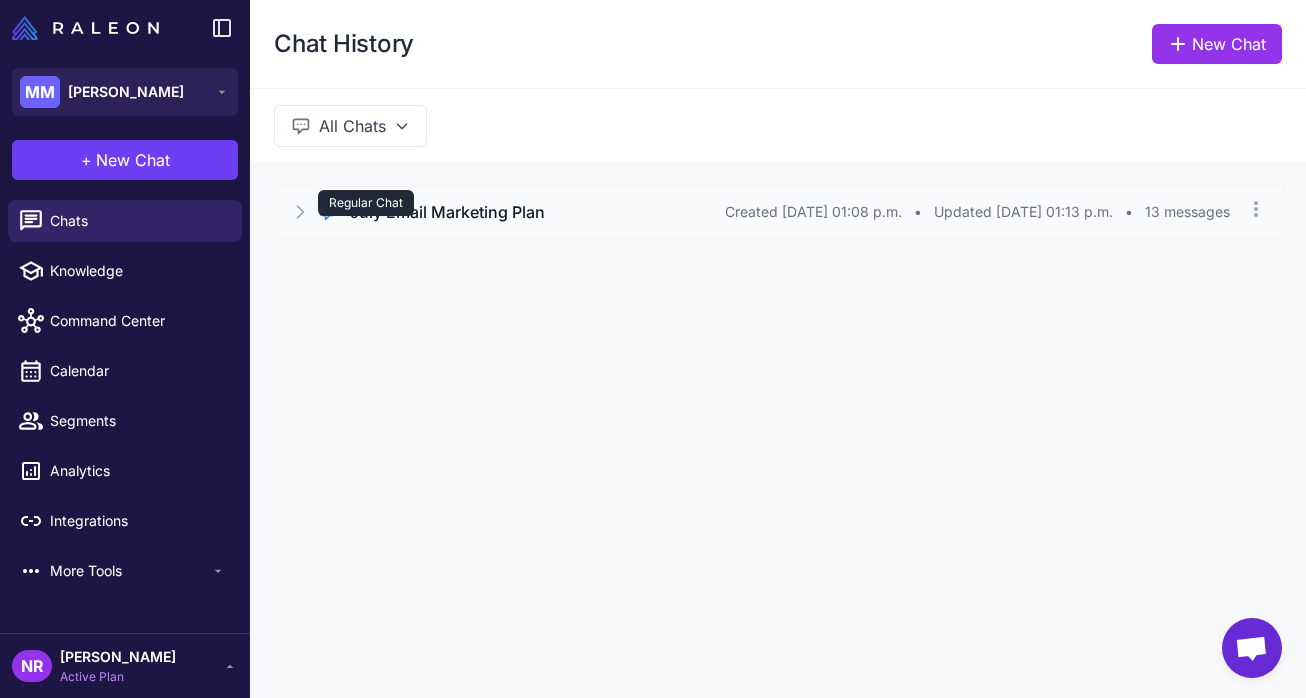 click on "Regular Chat" at bounding box center [366, 203] 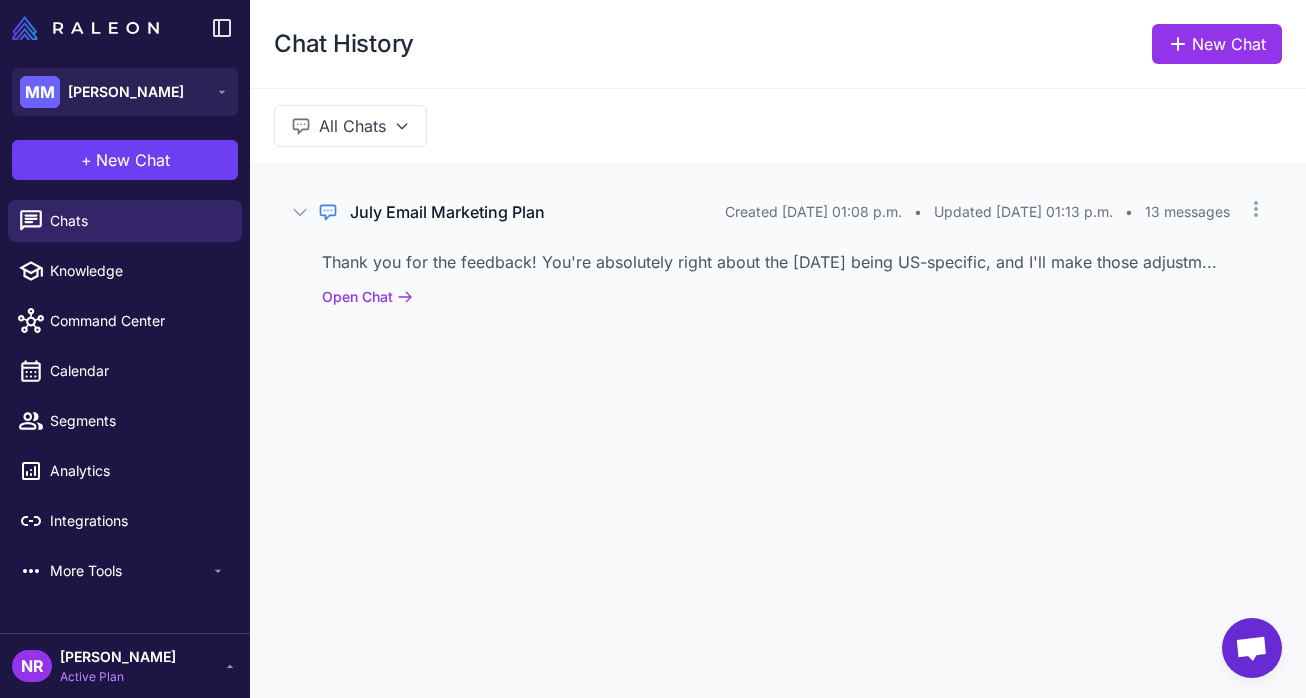 click on "July Email Marketing Plan" at bounding box center [447, 212] 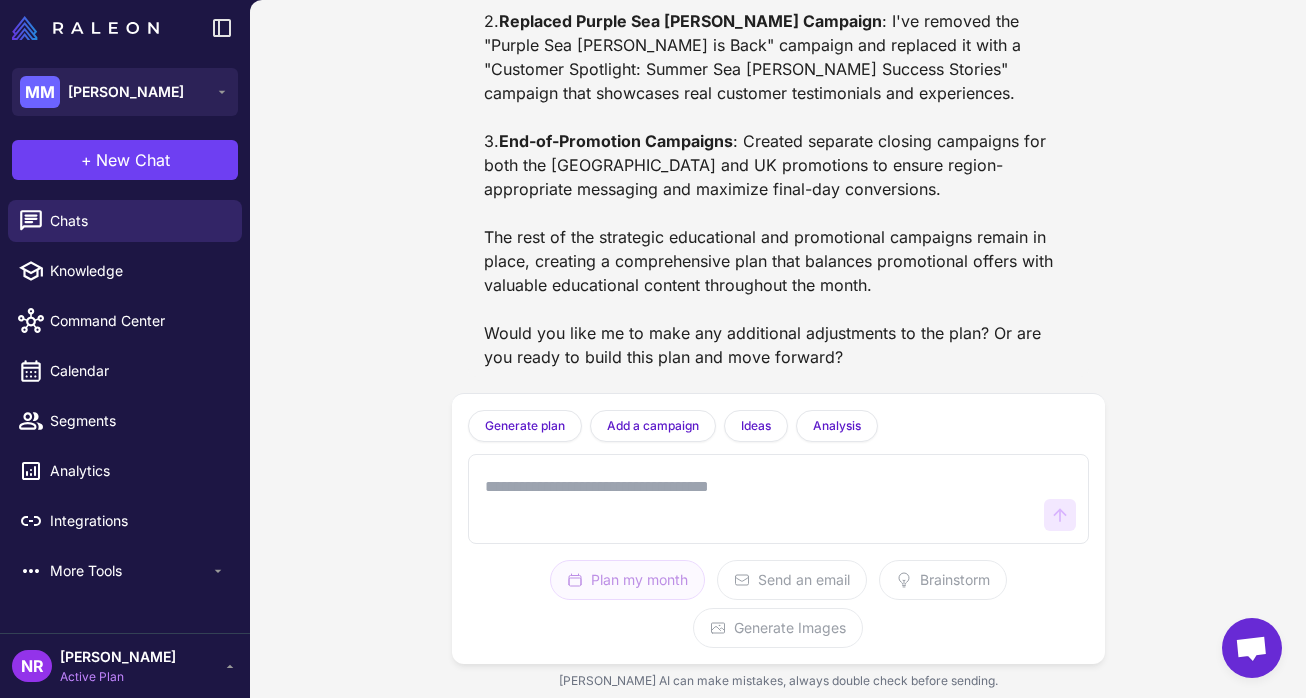 scroll, scrollTop: 2579, scrollLeft: 0, axis: vertical 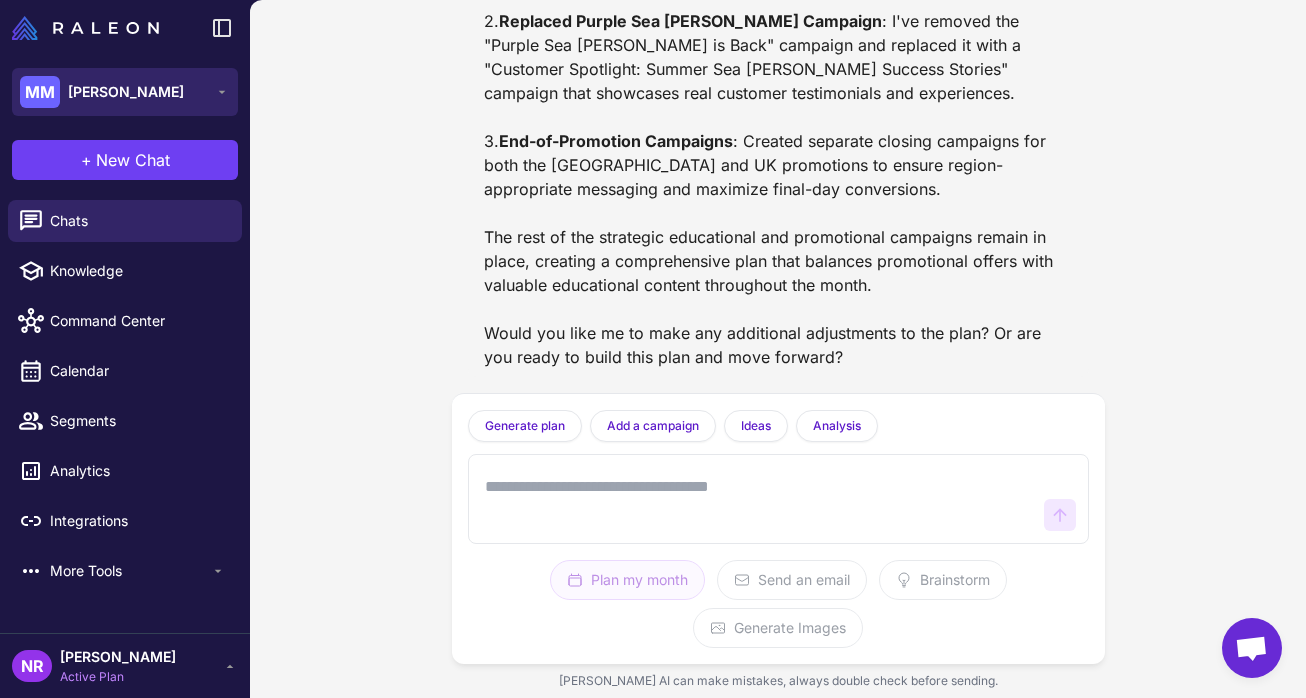click on "Mylas Moss" at bounding box center (126, 92) 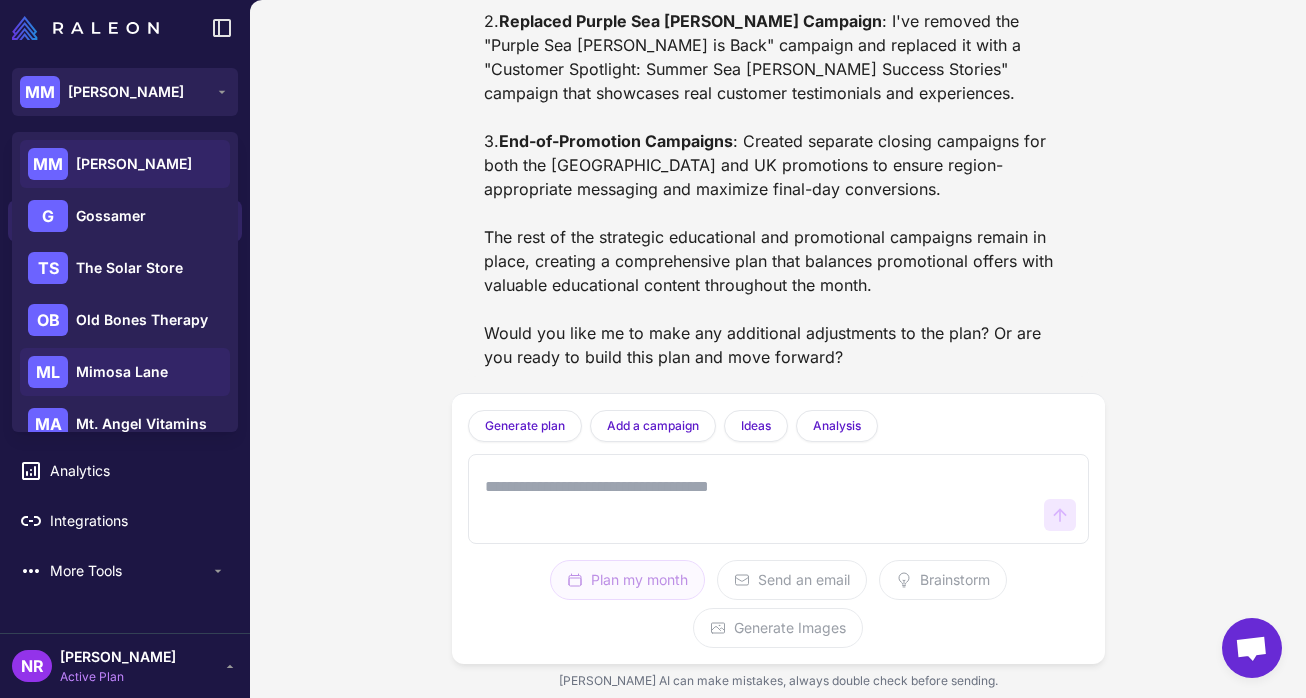 click on "ML Mimosa Lane" 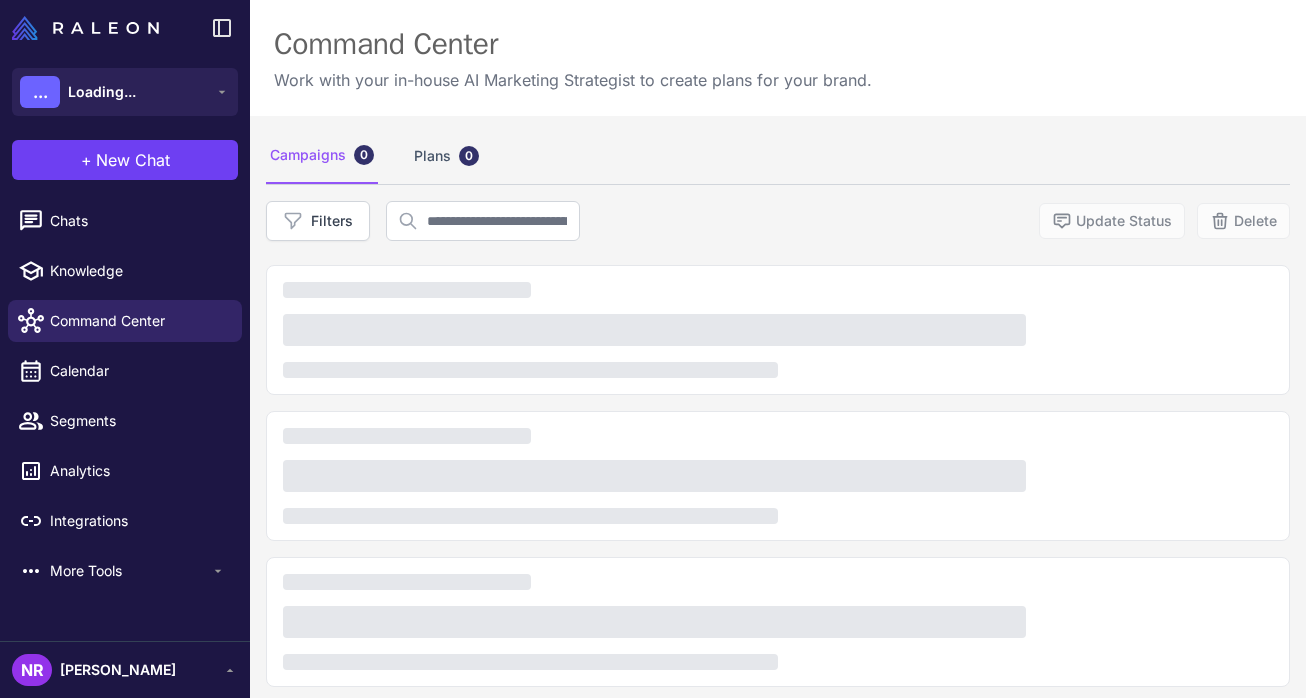 scroll, scrollTop: 0, scrollLeft: 0, axis: both 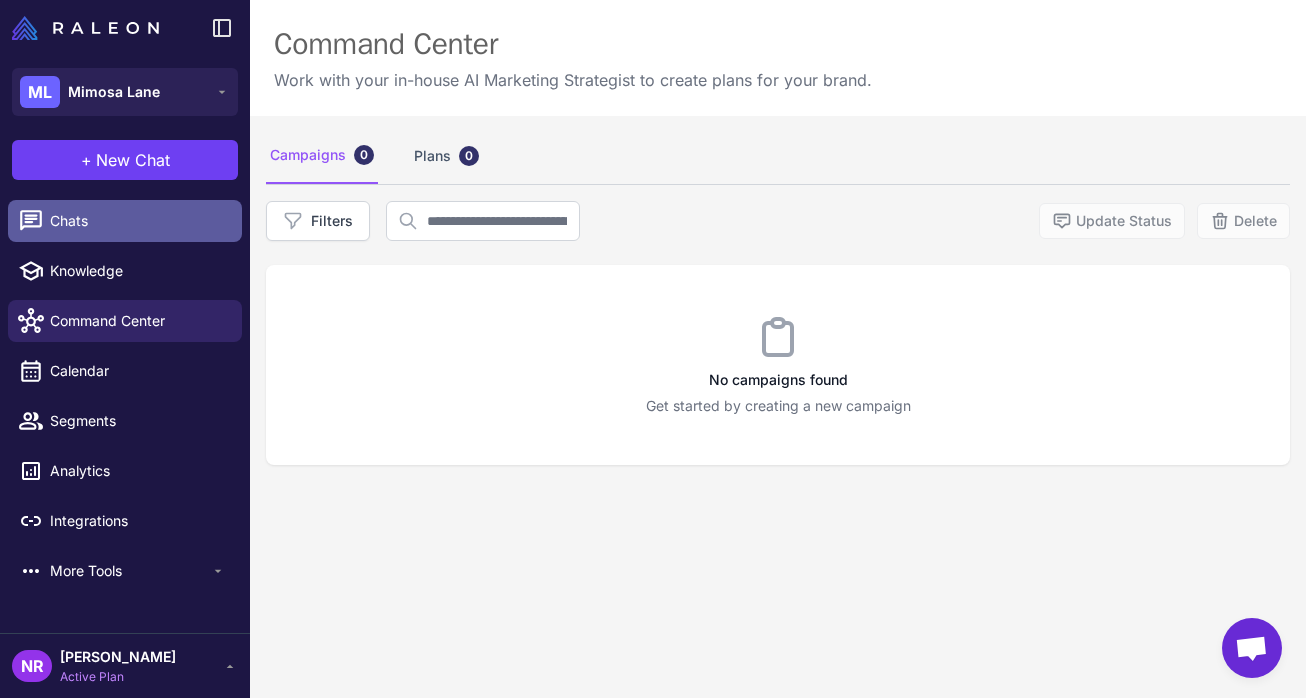 click on "Chats" at bounding box center [138, 221] 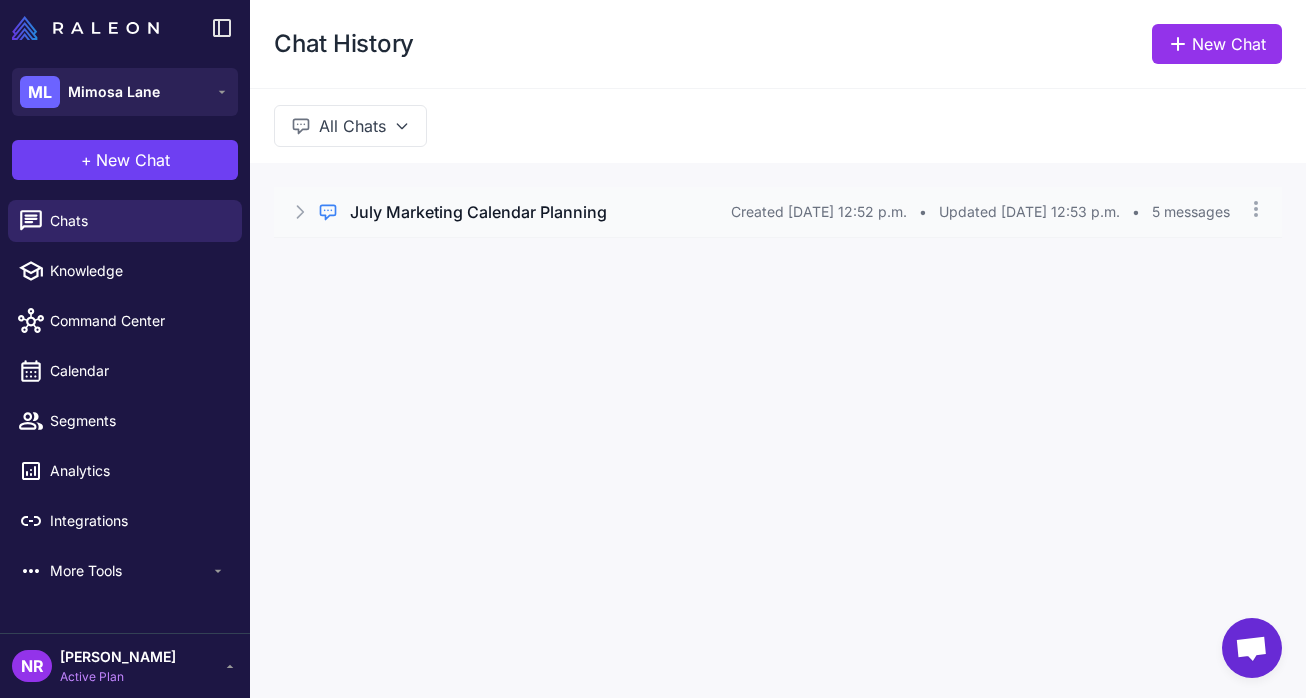 click on "July Marketing Calendar Planning" at bounding box center [478, 212] 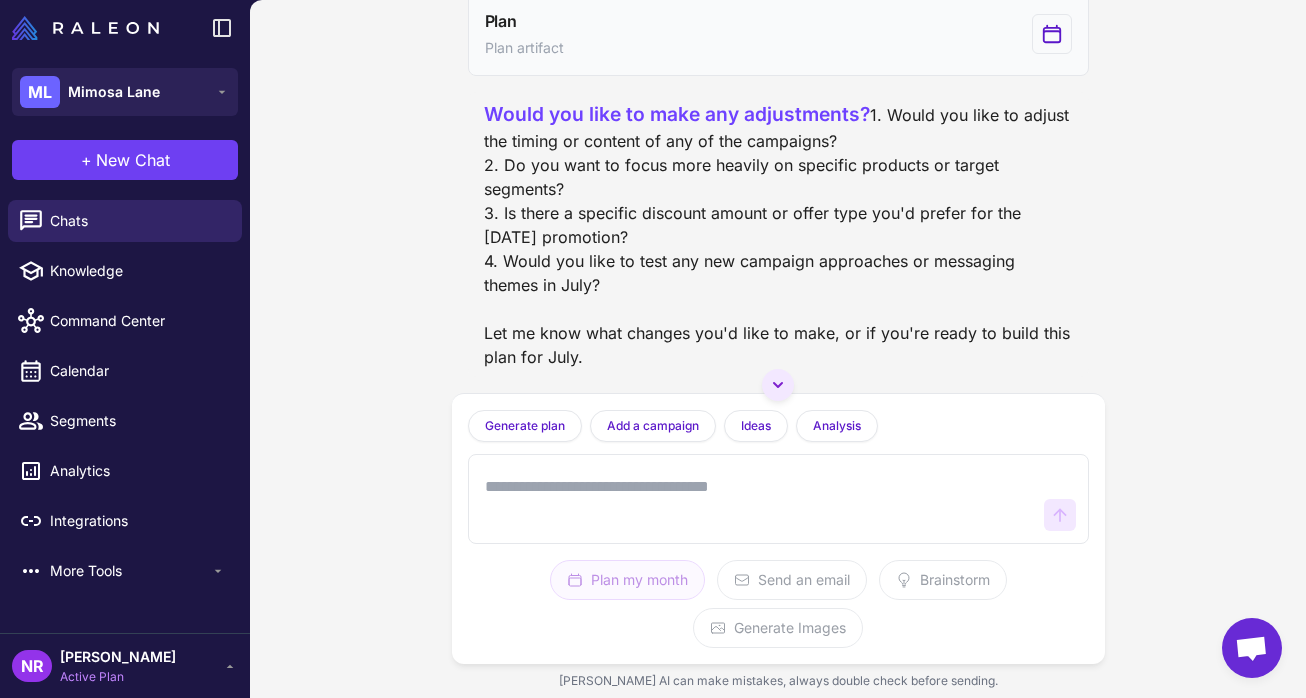 scroll, scrollTop: 790, scrollLeft: 0, axis: vertical 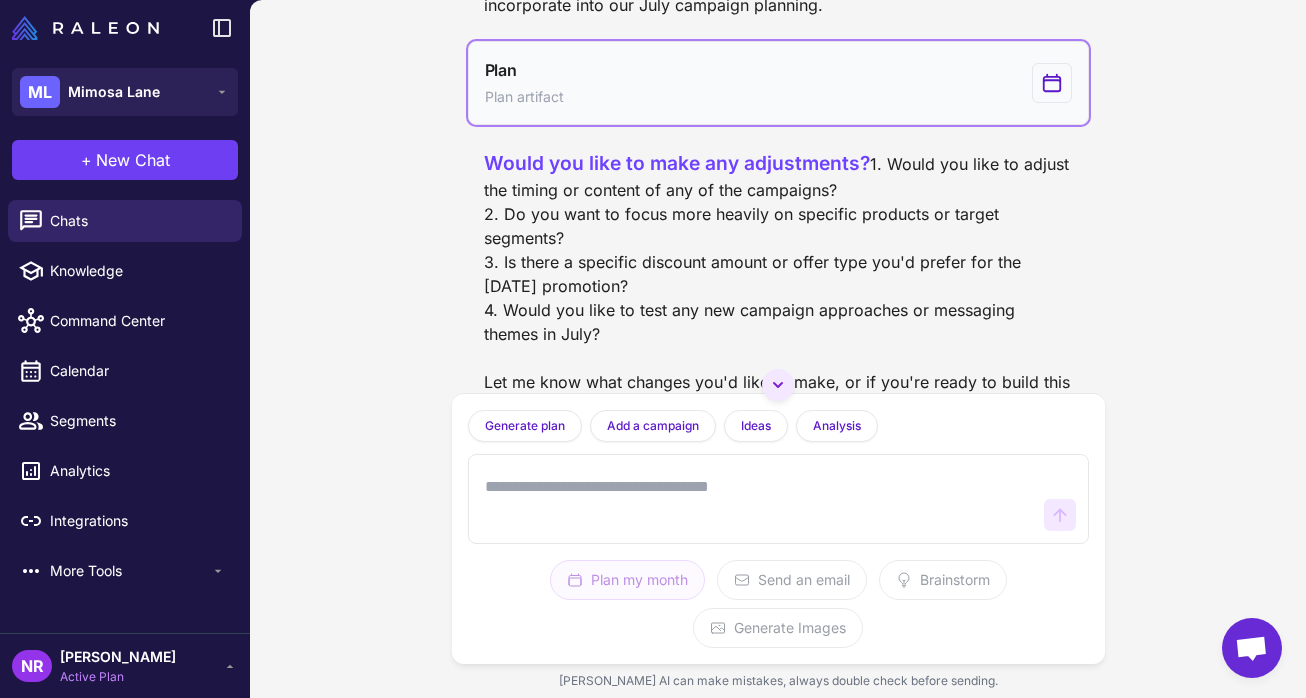 click on "Plan Plan artifact" at bounding box center (778, 83) 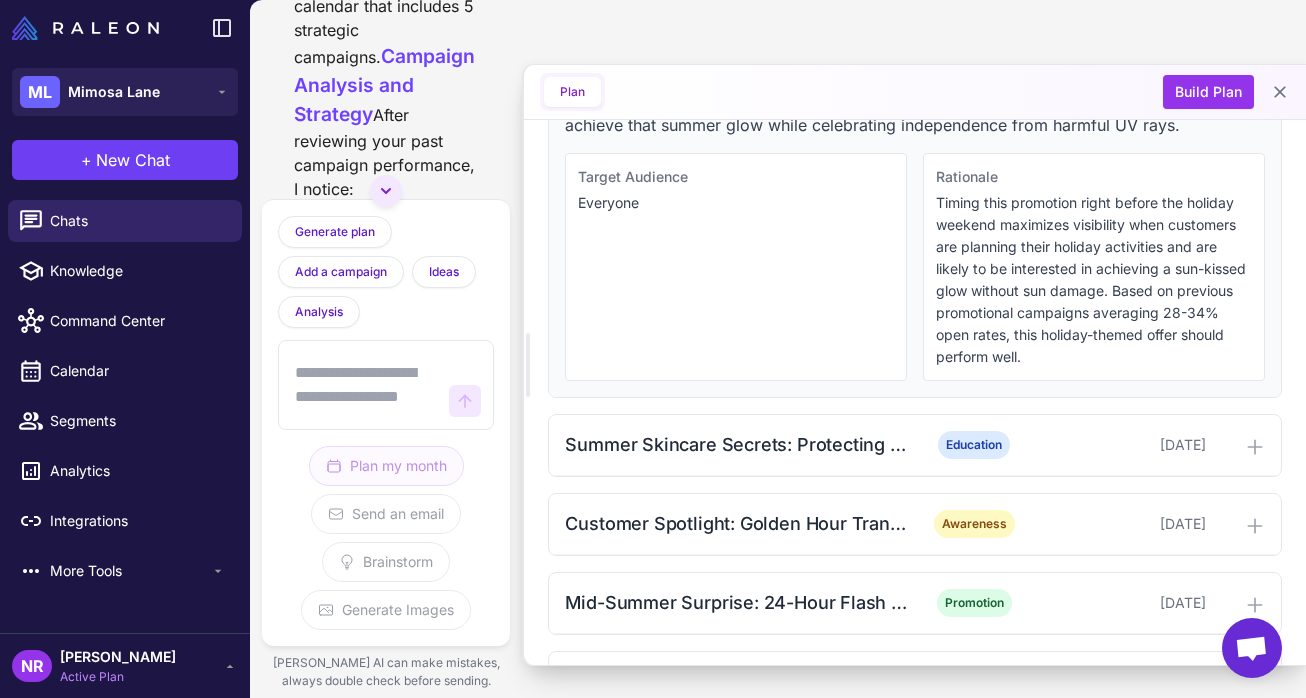 scroll, scrollTop: 866, scrollLeft: 0, axis: vertical 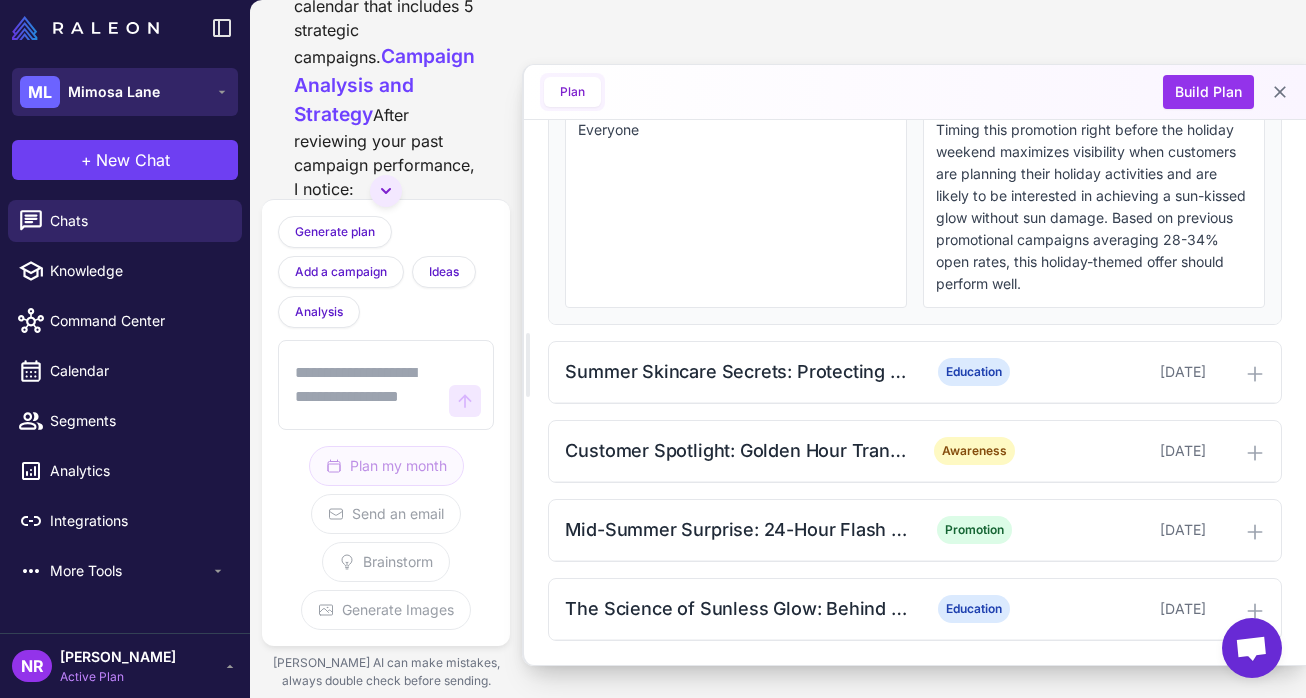 click on "ML Mimosa Lane" at bounding box center [125, 92] 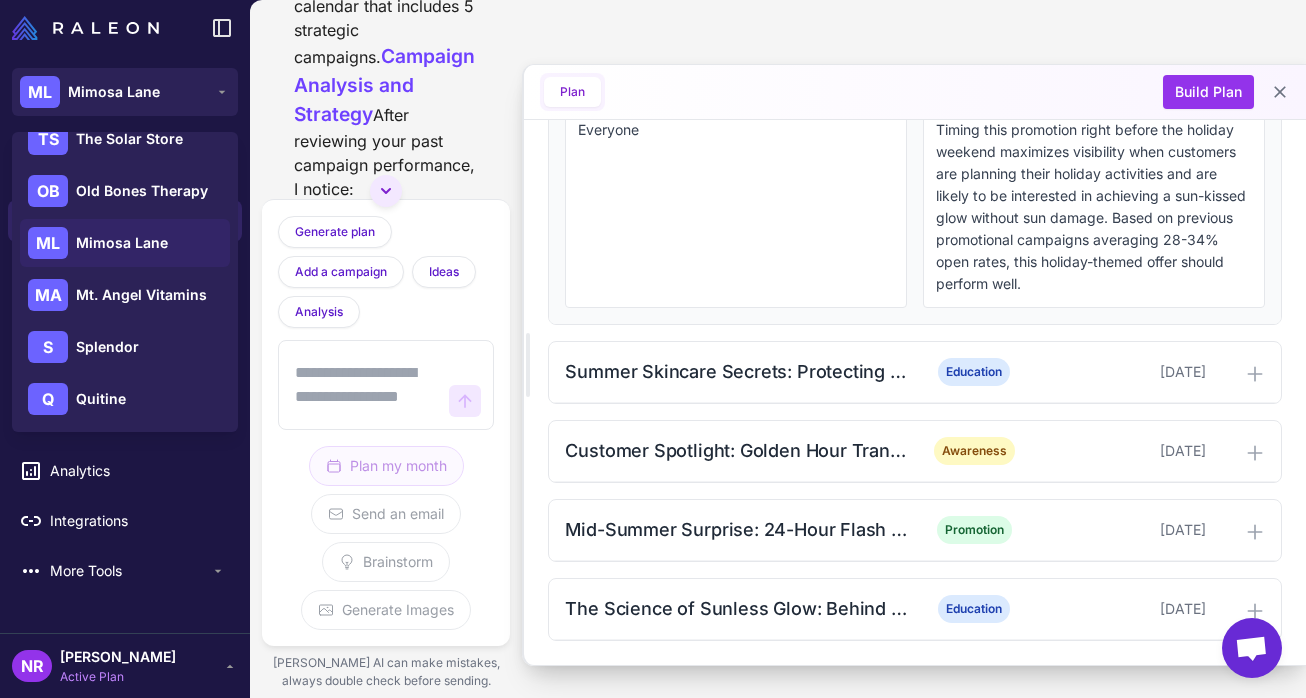 scroll, scrollTop: 132, scrollLeft: 0, axis: vertical 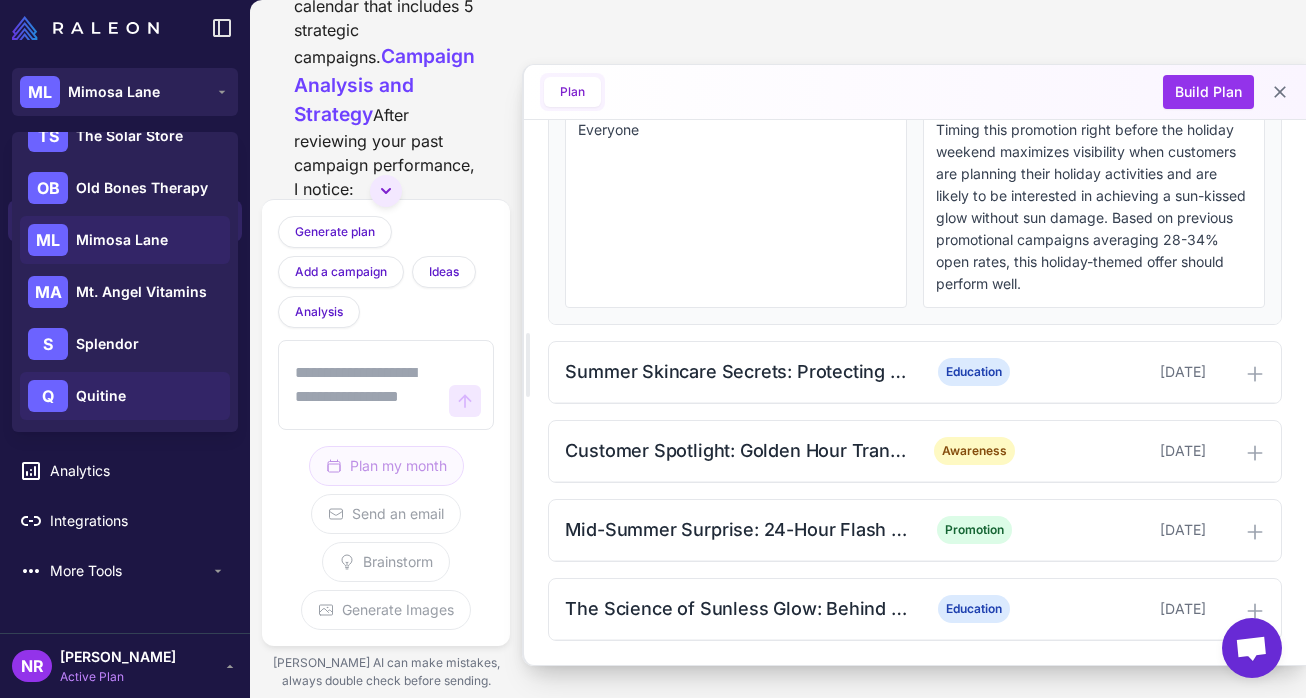 click on "Q Quitine" 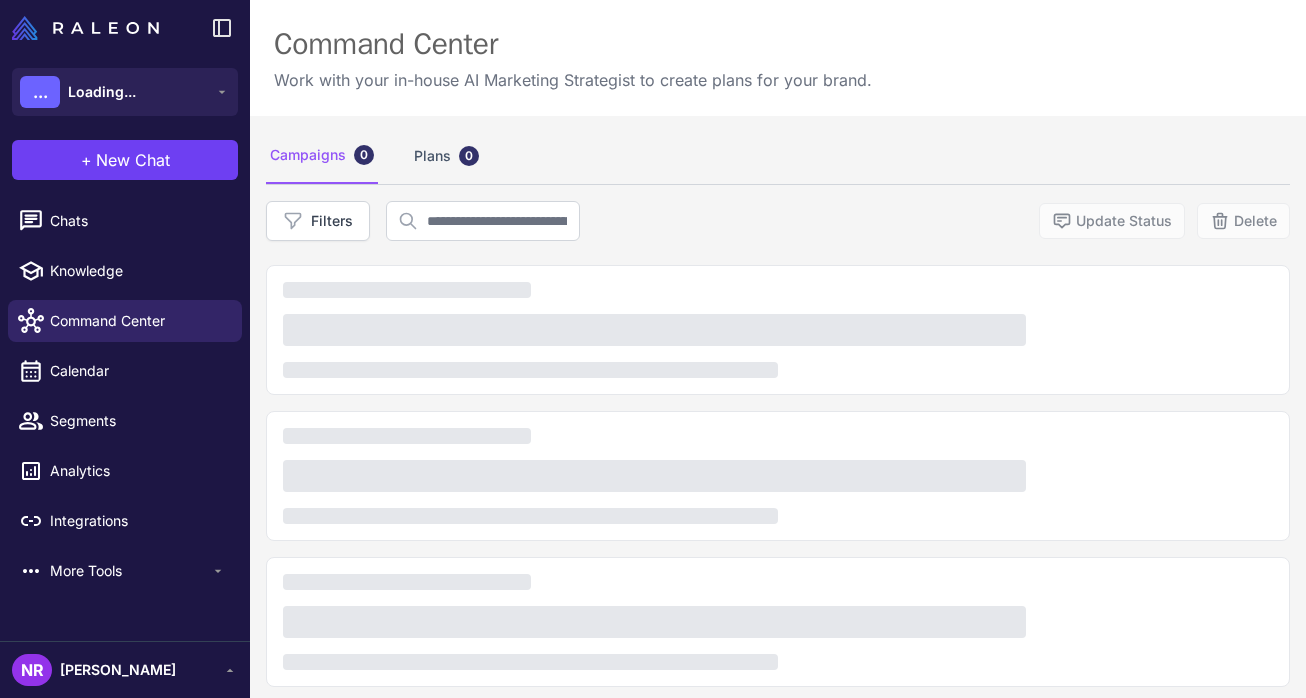 scroll, scrollTop: 0, scrollLeft: 0, axis: both 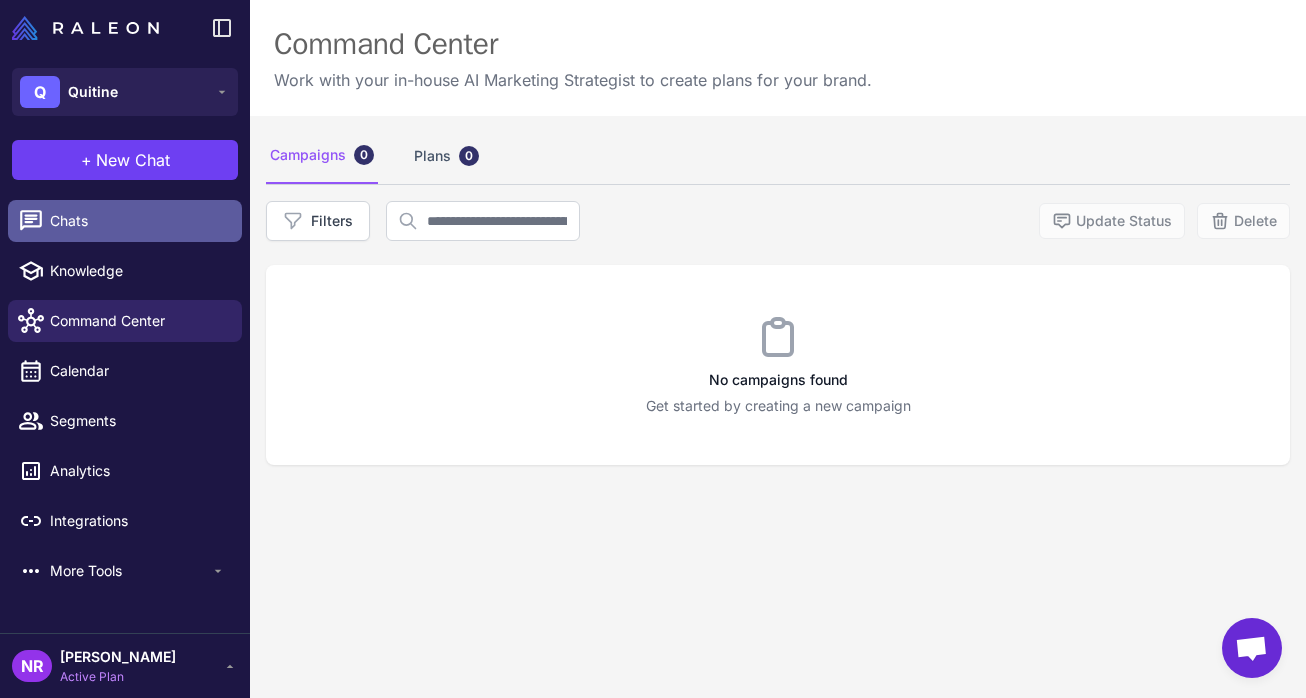 click on "Chats" at bounding box center [138, 221] 